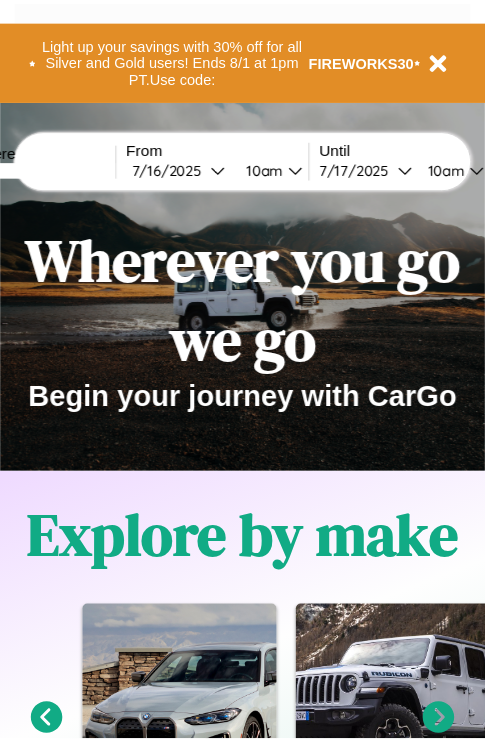 scroll, scrollTop: 0, scrollLeft: 0, axis: both 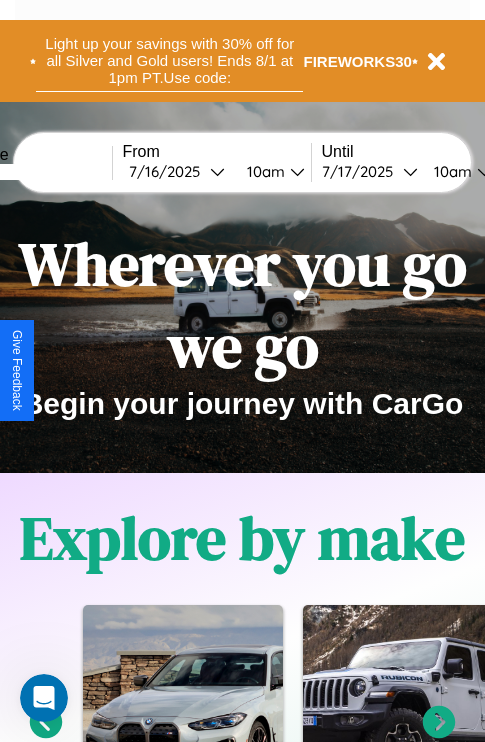 click on "Light up your savings with 30% off for all Silver and Gold users! Ends 8/1 at 1pm PT.  Use code:" at bounding box center (169, 61) 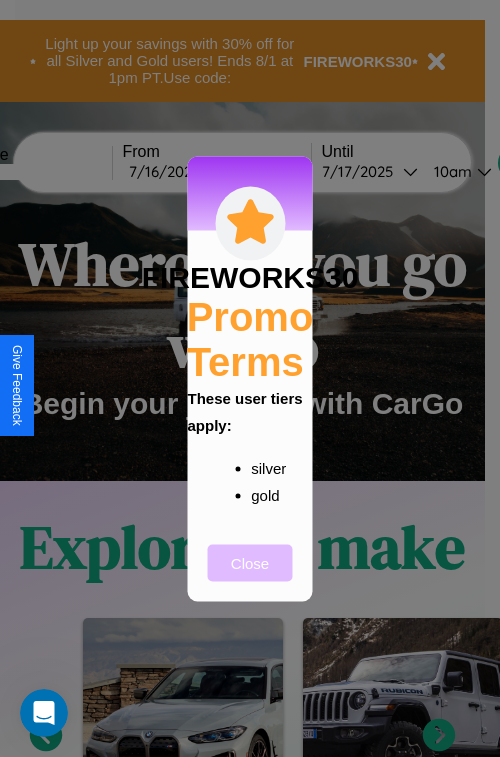 click on "Close" at bounding box center [250, 562] 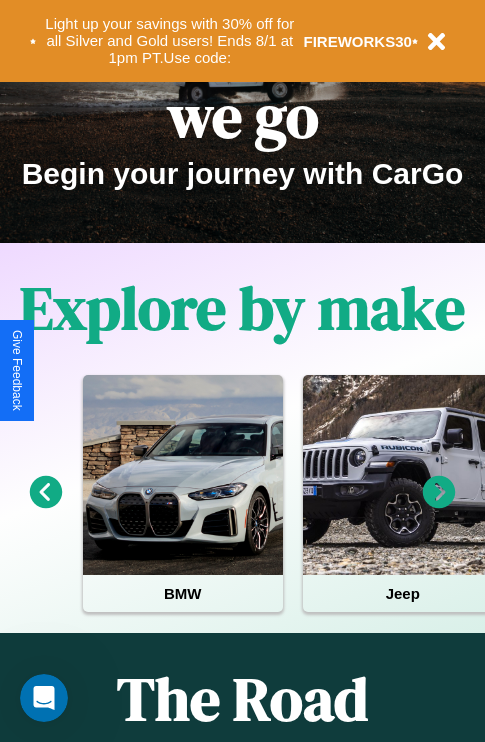 scroll, scrollTop: 0, scrollLeft: 0, axis: both 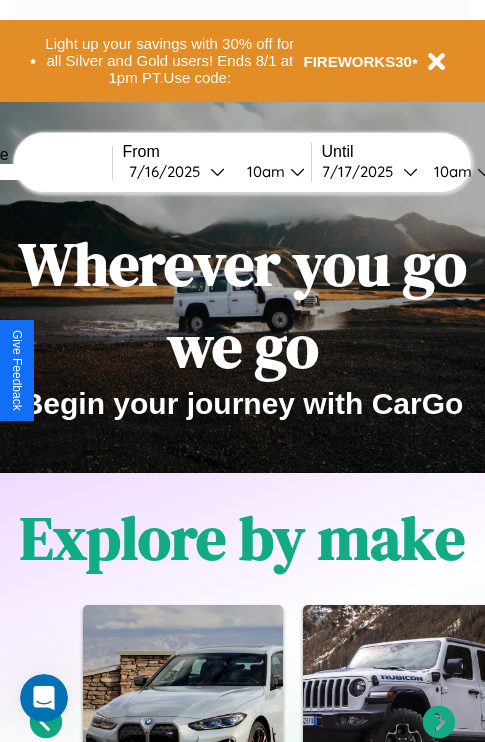 click at bounding box center [37, 172] 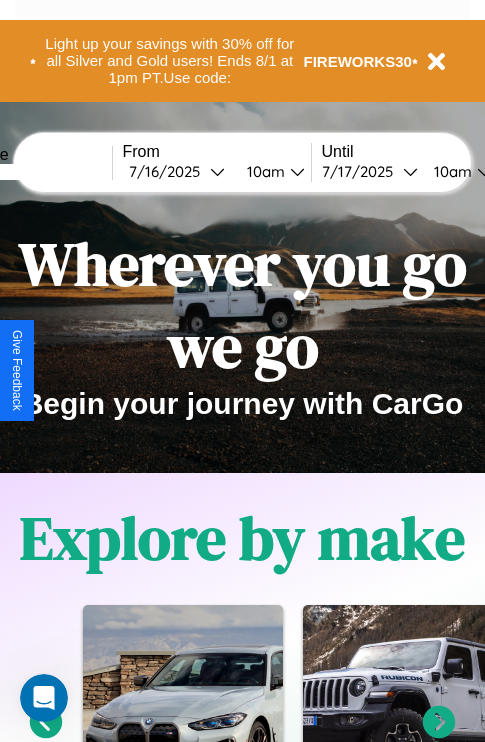 type on "******" 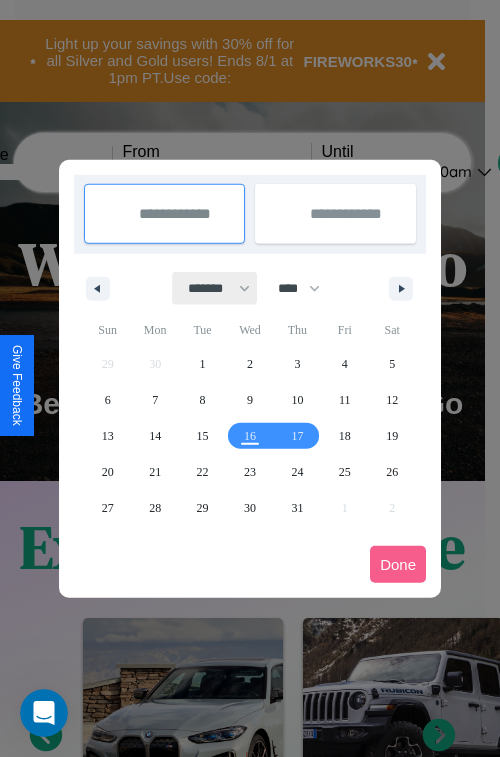 click on "******* ******** ***** ***** *** **** **** ****** ********* ******* ******** ********" at bounding box center (215, 288) 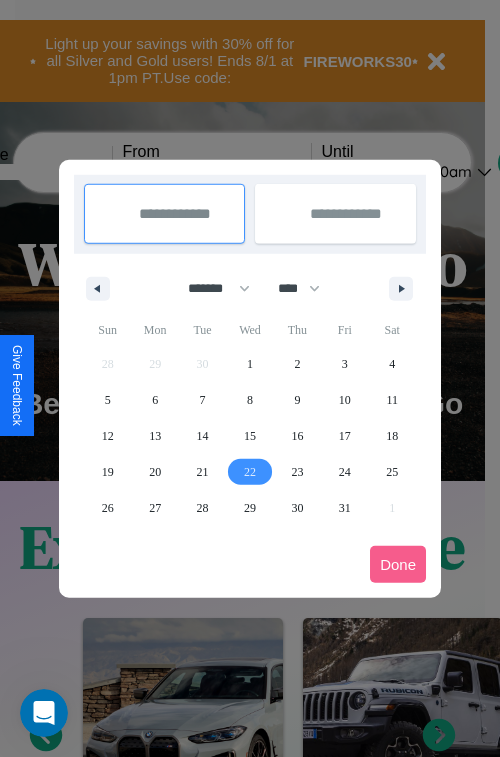 click on "22" at bounding box center [250, 472] 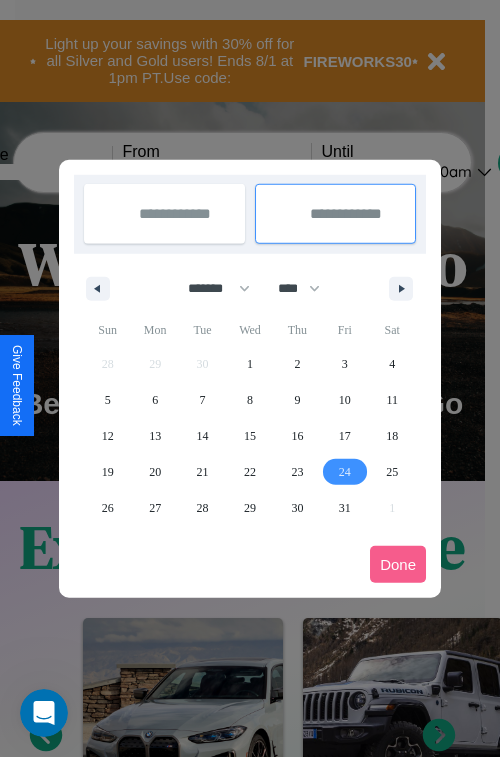 click on "24" at bounding box center [345, 472] 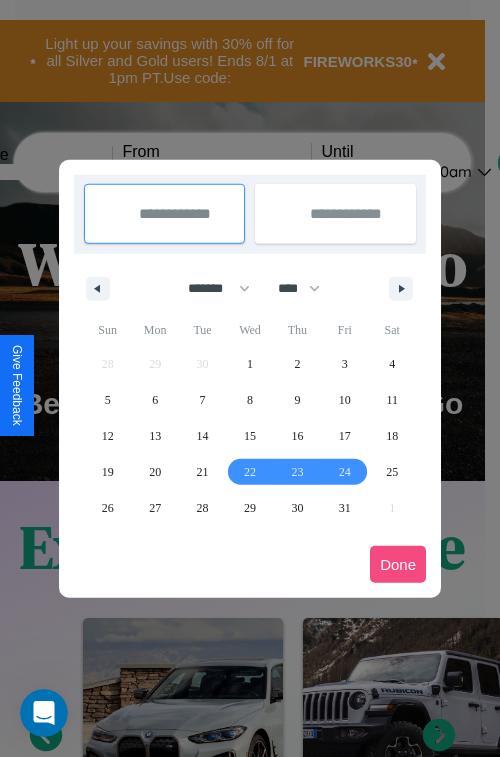 click on "Done" at bounding box center (398, 564) 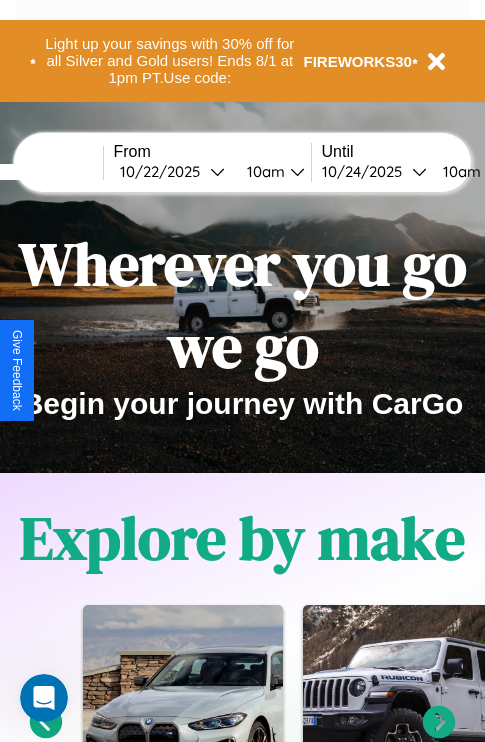scroll, scrollTop: 0, scrollLeft: 83, axis: horizontal 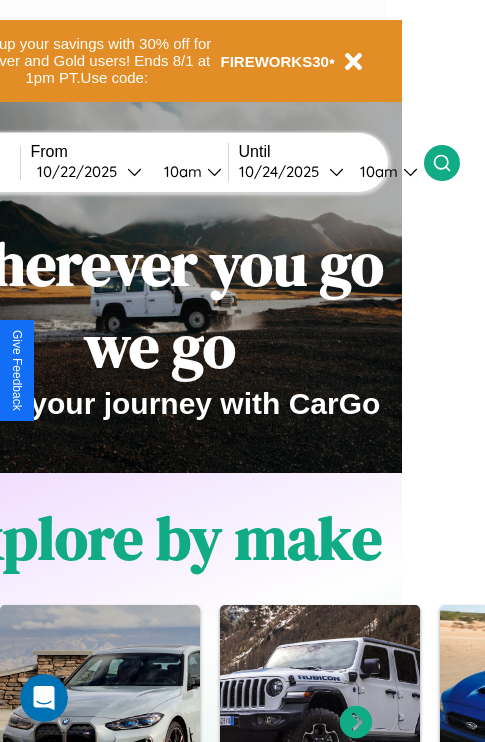 click 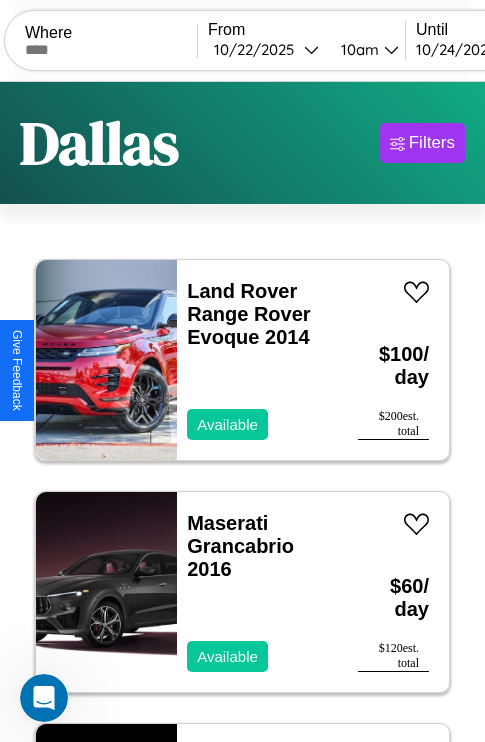 scroll, scrollTop: 95, scrollLeft: 0, axis: vertical 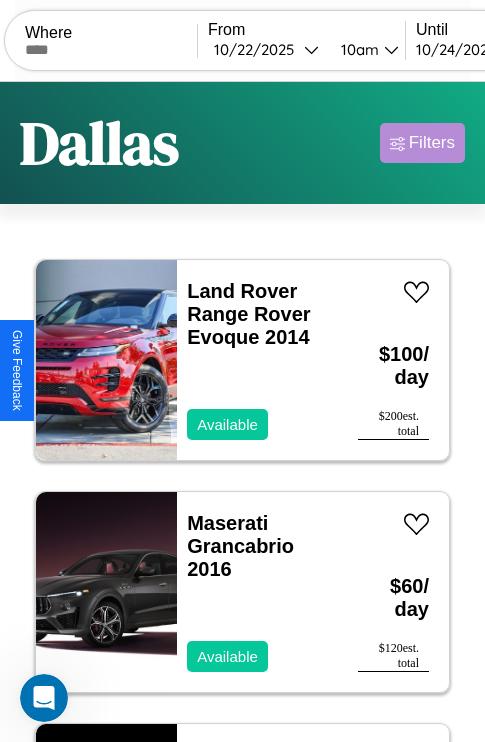 click on "Filters" at bounding box center [432, 143] 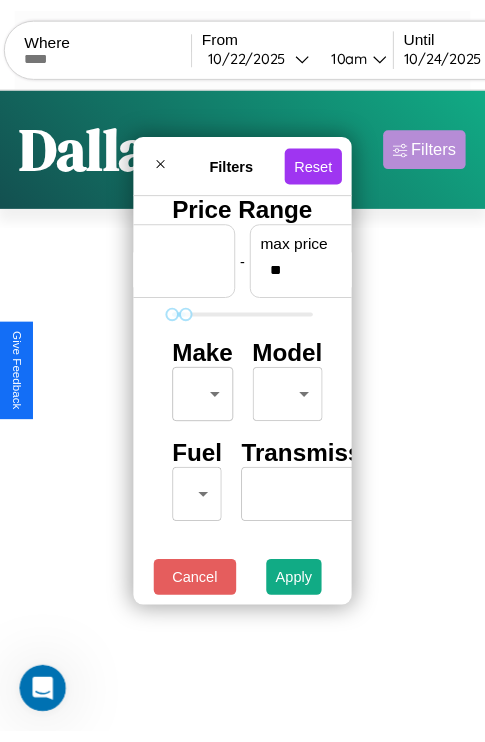 scroll, scrollTop: 0, scrollLeft: 124, axis: horizontal 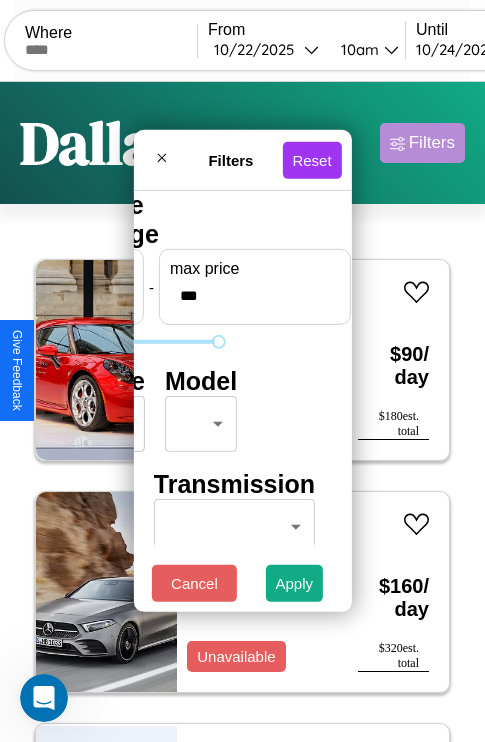 type on "***" 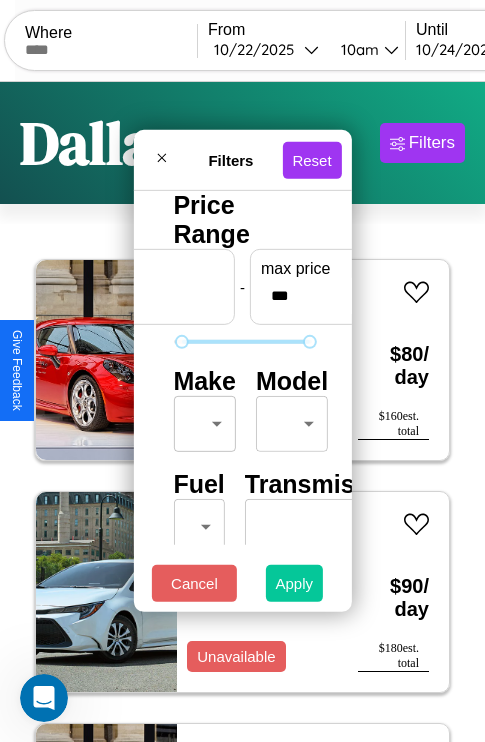 type on "**" 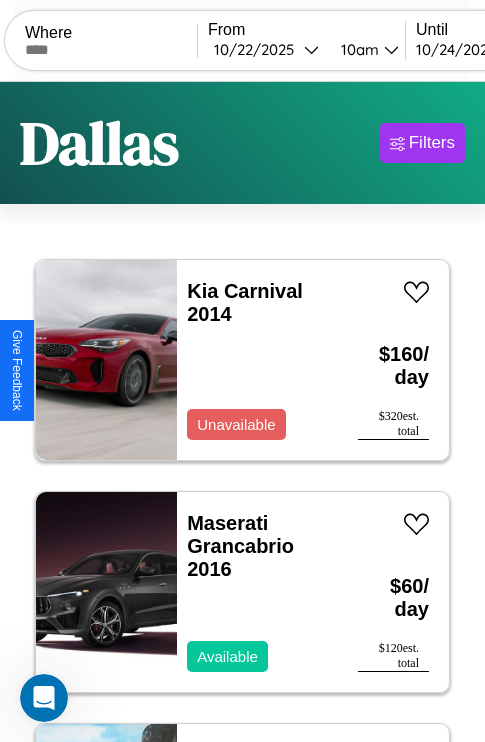 scroll, scrollTop: 79, scrollLeft: 0, axis: vertical 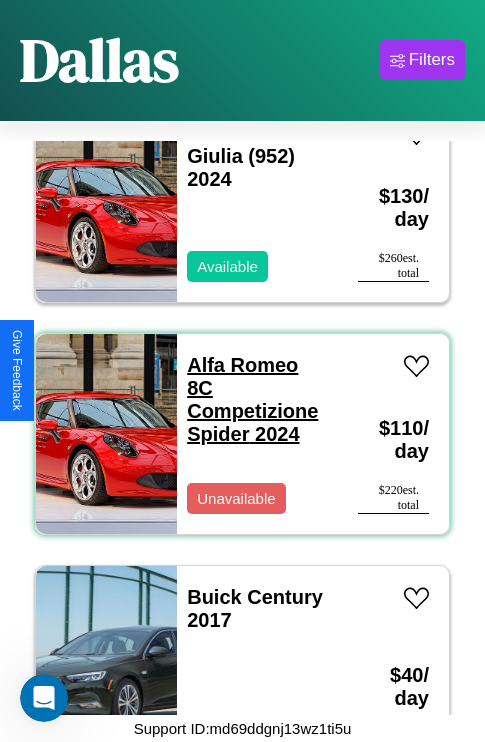 click on "Alfa Romeo   8C Competizione Spider   2024" at bounding box center [252, 399] 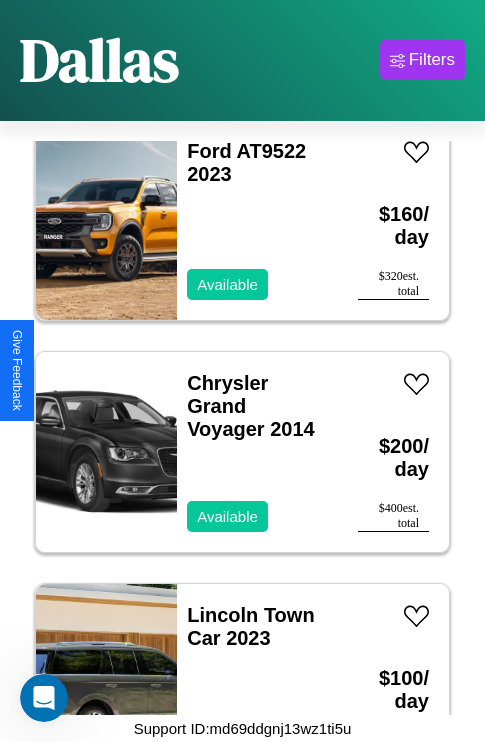 scroll, scrollTop: 14227, scrollLeft: 0, axis: vertical 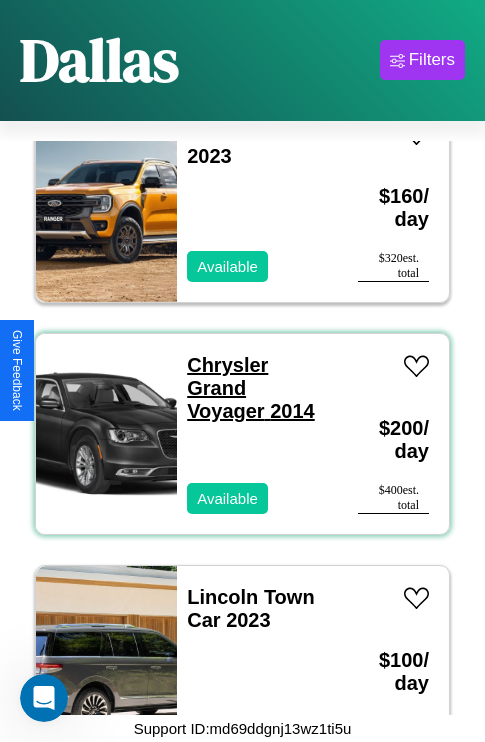 click on "Chrysler   Grand Voyager   2014" at bounding box center [251, 388] 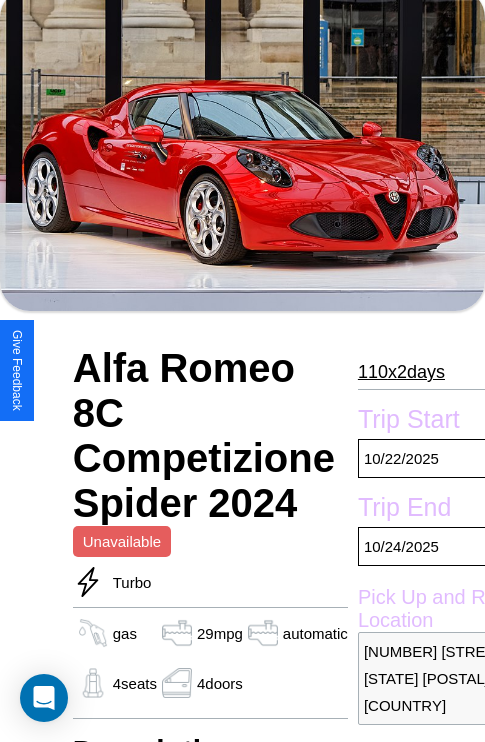 scroll, scrollTop: 94, scrollLeft: 0, axis: vertical 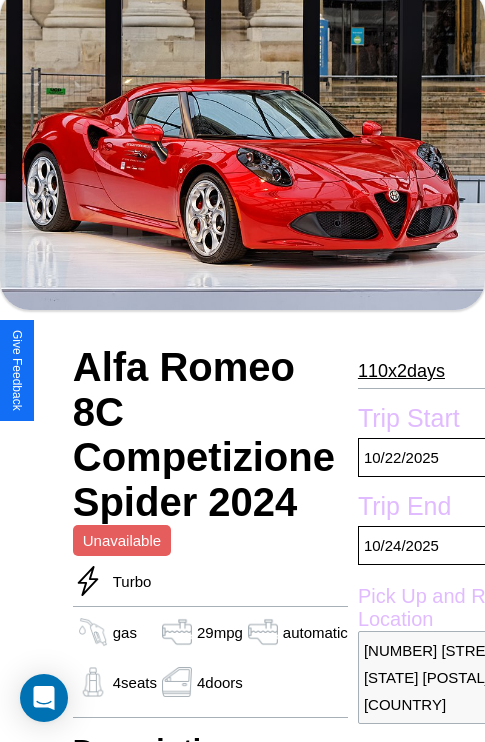 click on "[NUMBER] x [NUMBER] days" at bounding box center (401, 371) 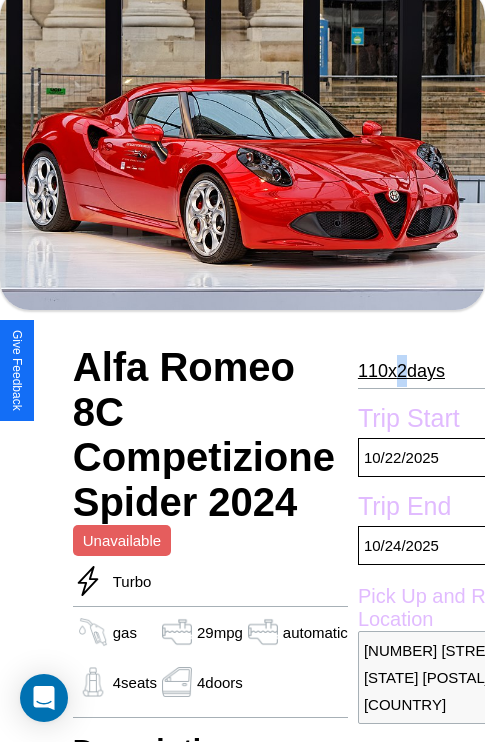click on "[NUMBER] x [NUMBER] days" at bounding box center (401, 371) 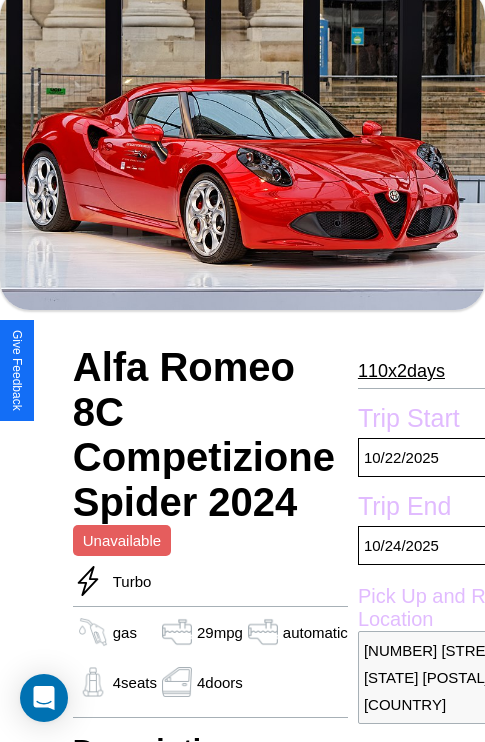 click on "[NUMBER] x [NUMBER] days" at bounding box center [401, 371] 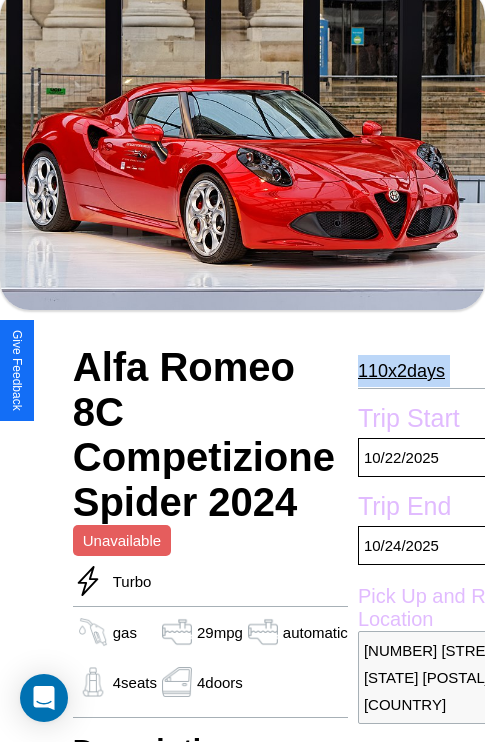 click on "[NUMBER] x [NUMBER] days" at bounding box center (401, 371) 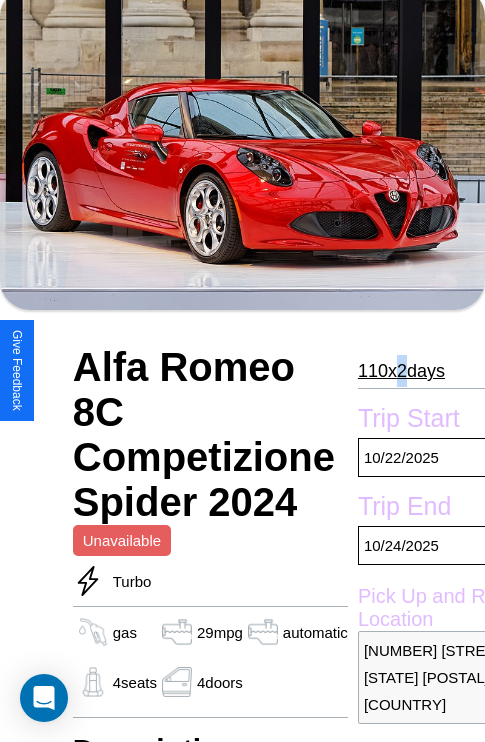 click on "[NUMBER] x [NUMBER] days" at bounding box center [401, 371] 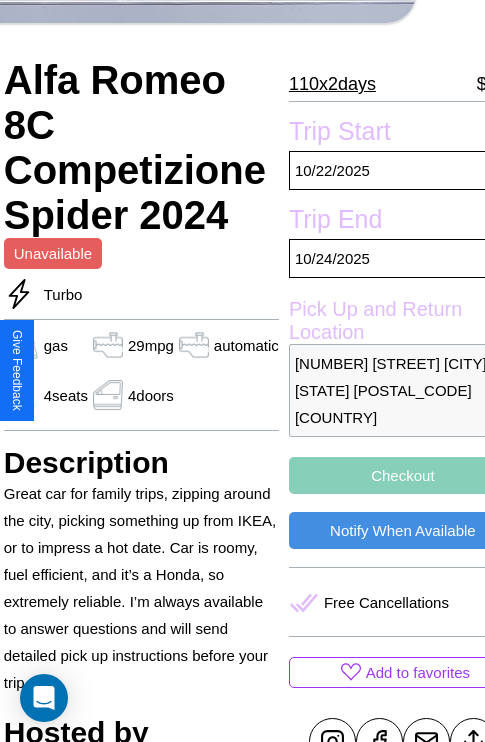 scroll, scrollTop: 458, scrollLeft: 88, axis: both 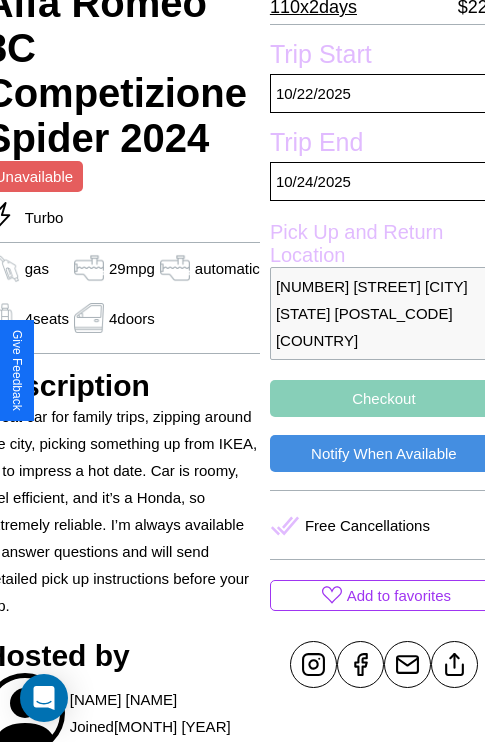 click on "Checkout" at bounding box center [384, 398] 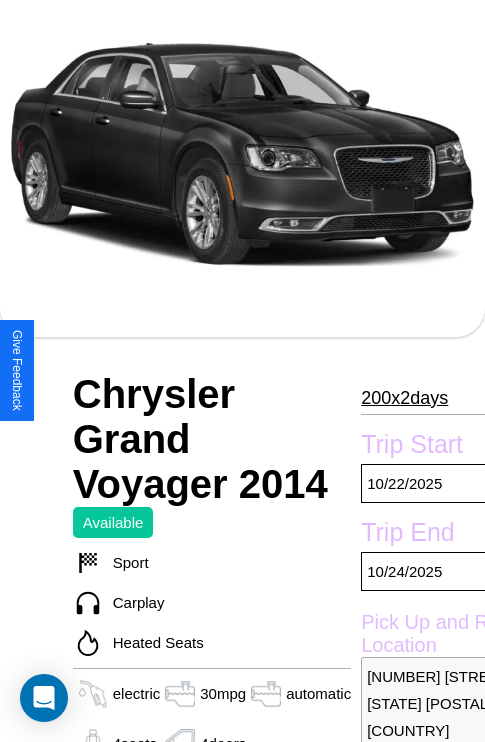 scroll, scrollTop: 135, scrollLeft: 0, axis: vertical 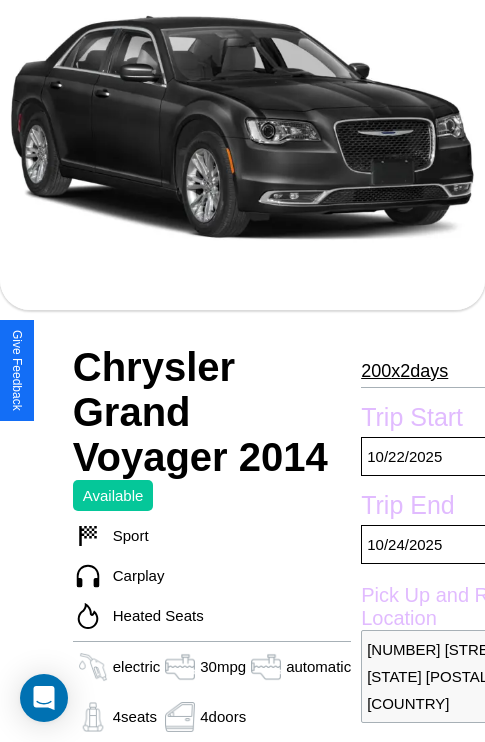 click on "200  x  2  days" at bounding box center (404, 371) 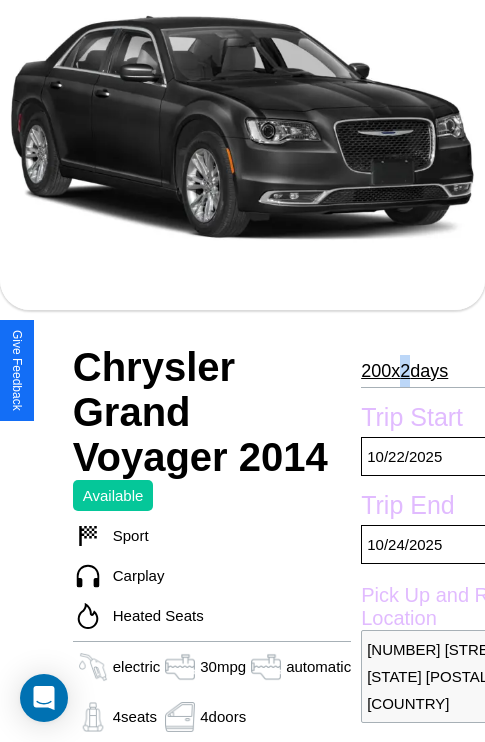 click on "200  x  2  days" at bounding box center [404, 371] 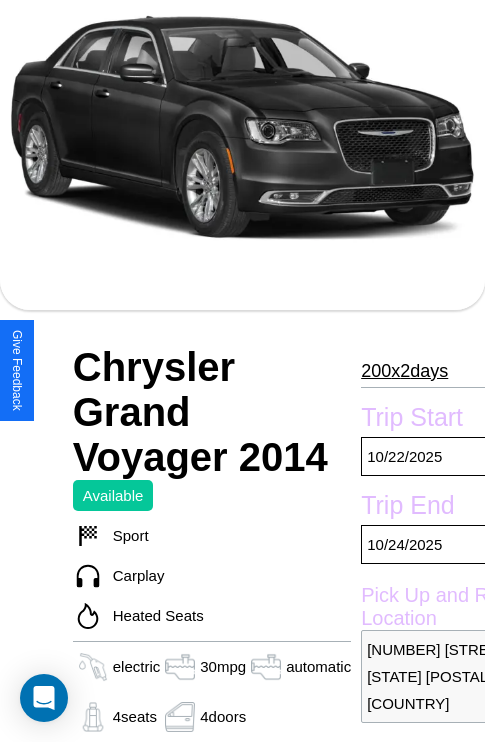 click on "200  x  2  days" at bounding box center (404, 371) 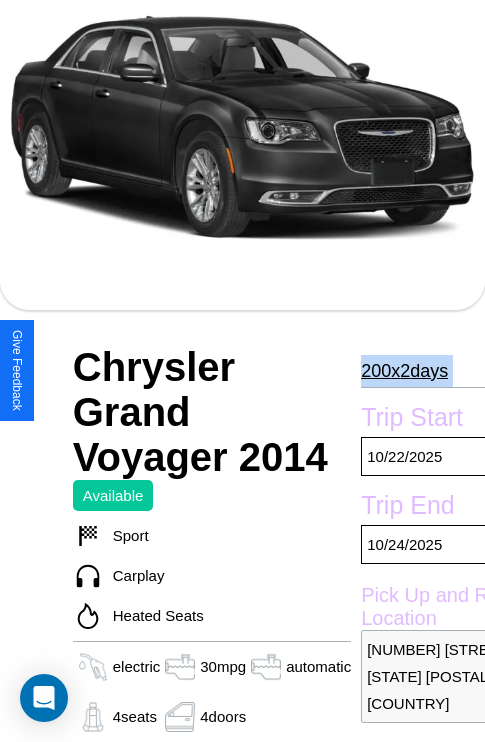 click on "200  x  2  days" at bounding box center [404, 371] 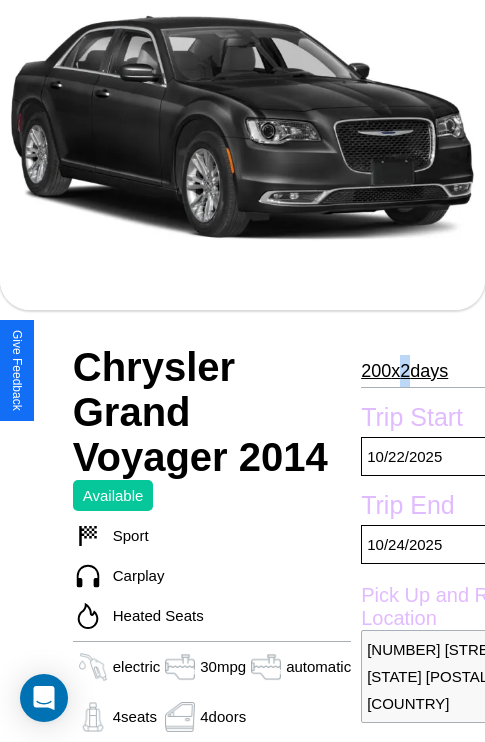 click on "200  x  2  days" at bounding box center [404, 371] 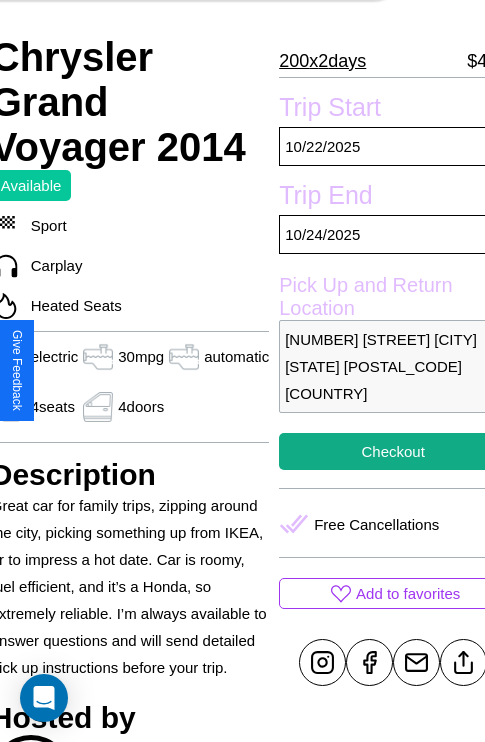 scroll, scrollTop: 499, scrollLeft: 96, axis: both 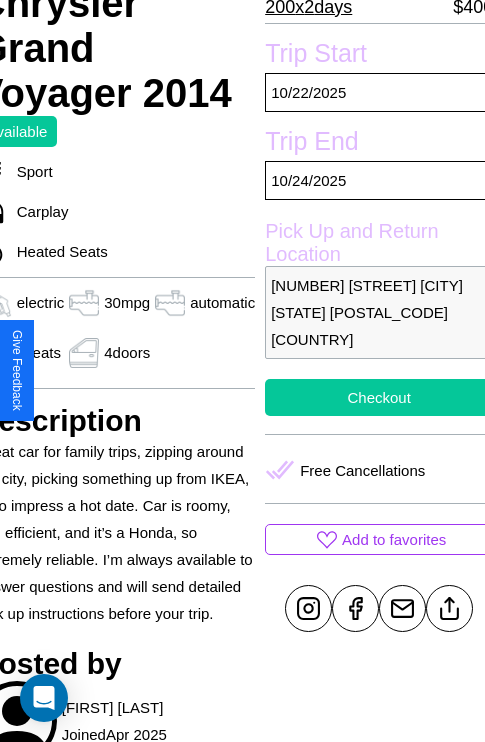 click on "Checkout" at bounding box center (379, 397) 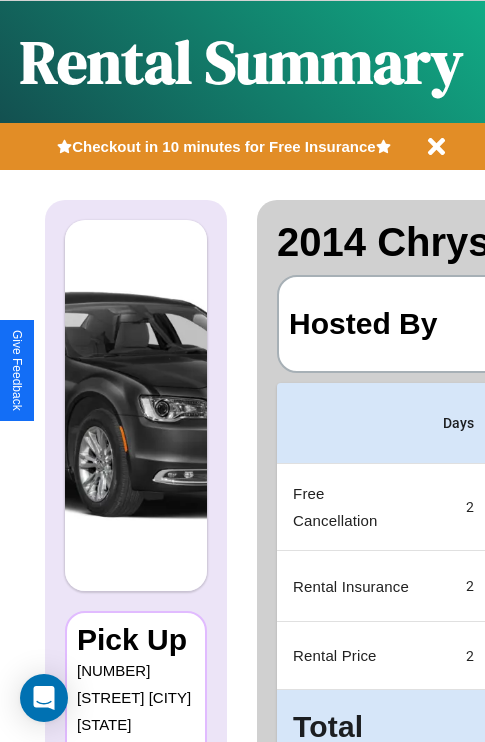 scroll, scrollTop: 0, scrollLeft: 383, axis: horizontal 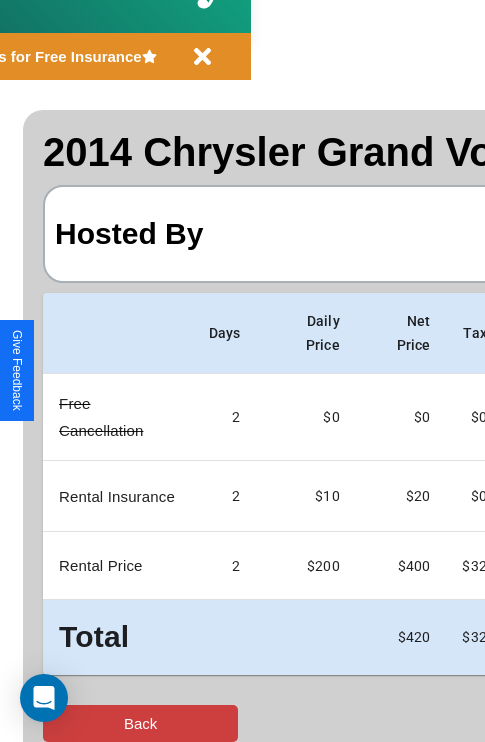 click on "Back" at bounding box center (140, 723) 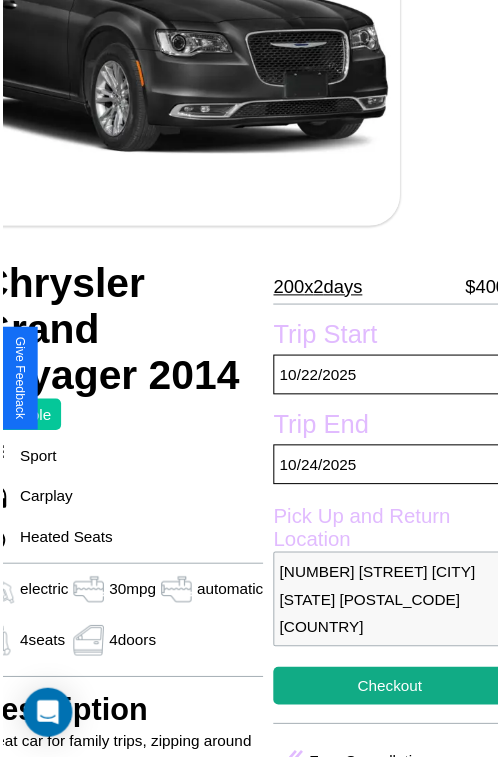 scroll, scrollTop: 221, scrollLeft: 96, axis: both 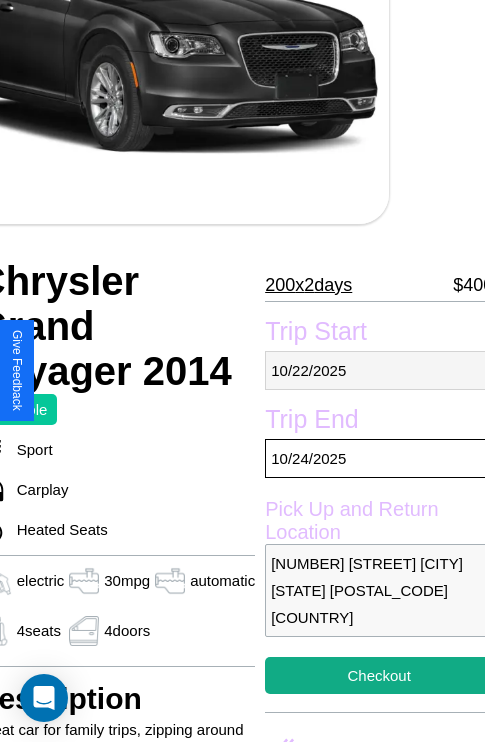 click on "10 / 22 / 2025" at bounding box center (379, 370) 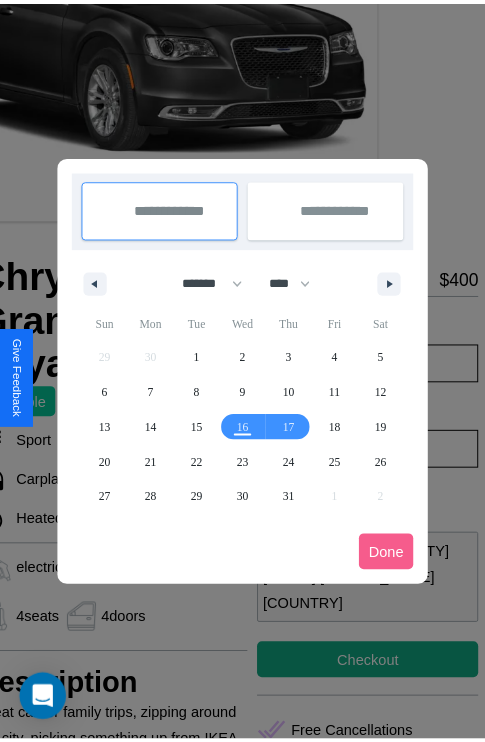 scroll, scrollTop: 0, scrollLeft: 96, axis: horizontal 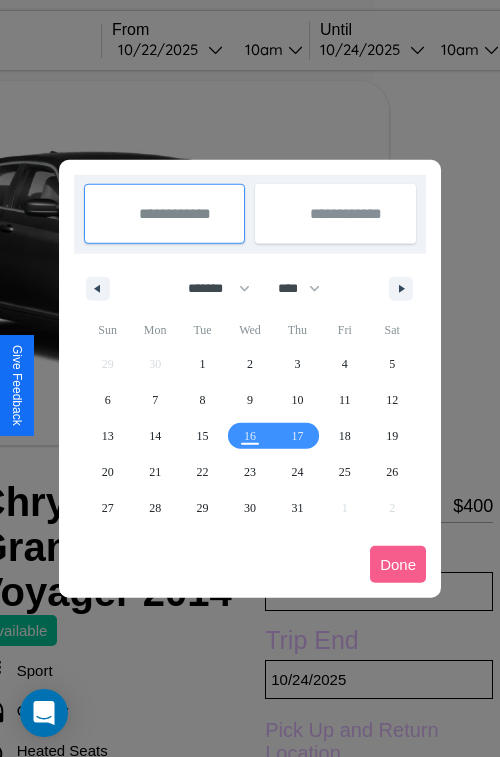 click at bounding box center [250, 378] 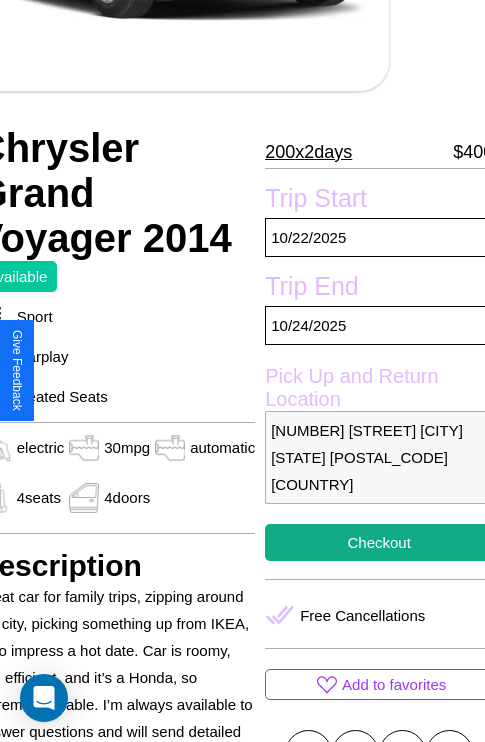 scroll, scrollTop: 499, scrollLeft: 96, axis: both 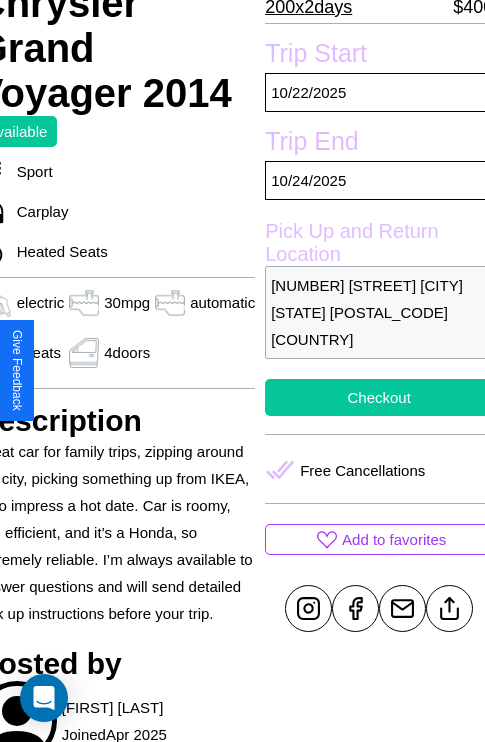 click on "Checkout" at bounding box center [379, 397] 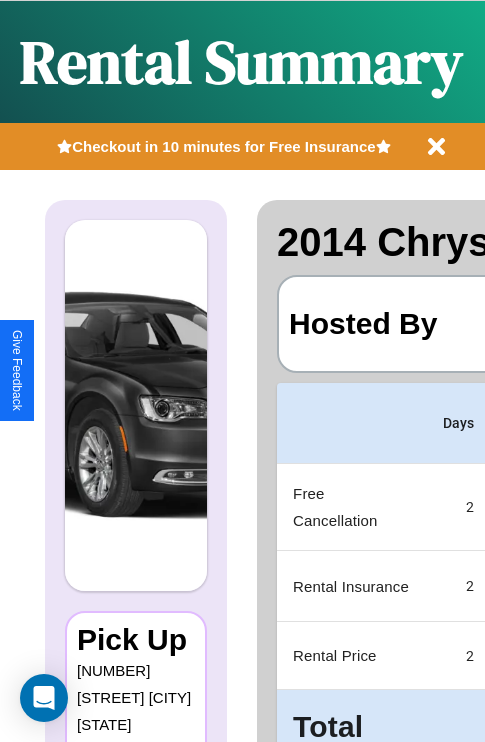 scroll, scrollTop: 0, scrollLeft: 383, axis: horizontal 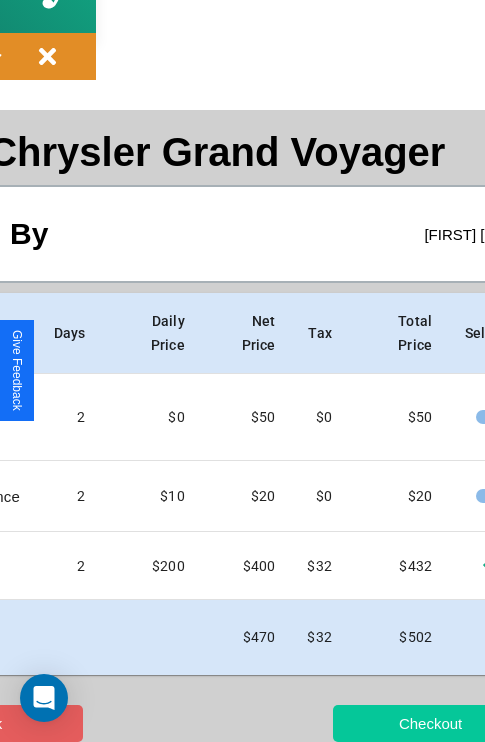 click on "Checkout" at bounding box center [430, 723] 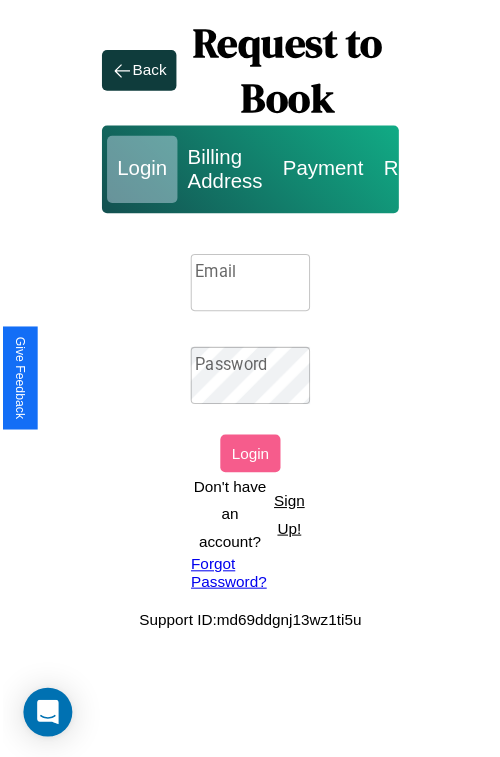 scroll, scrollTop: 0, scrollLeft: 0, axis: both 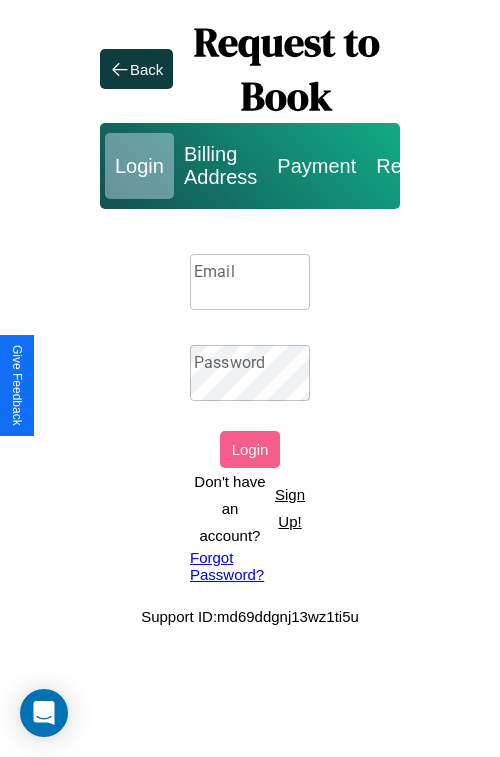 click on "Sign Up!" at bounding box center [290, 508] 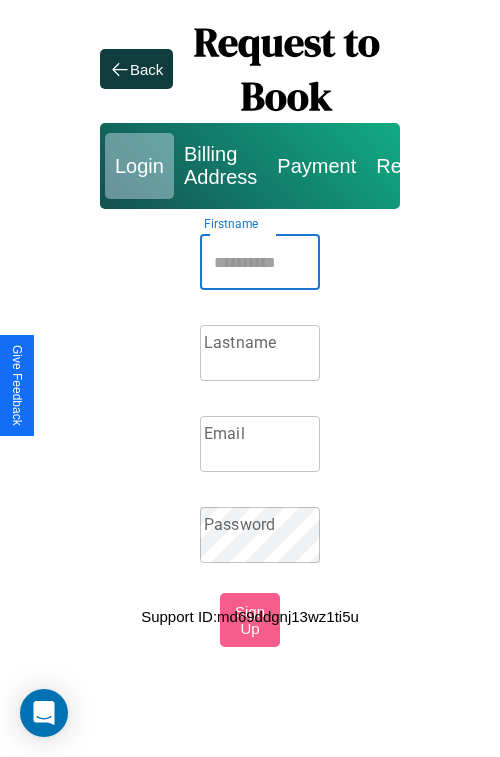 click on "Firstname" at bounding box center (260, 262) 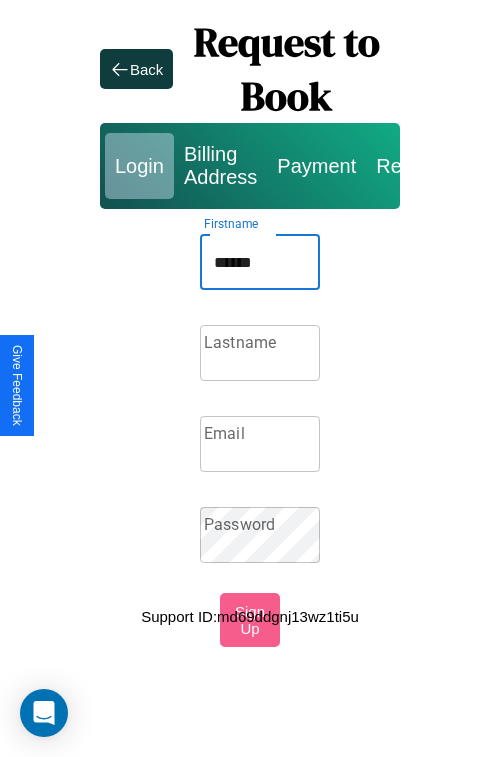 type on "******" 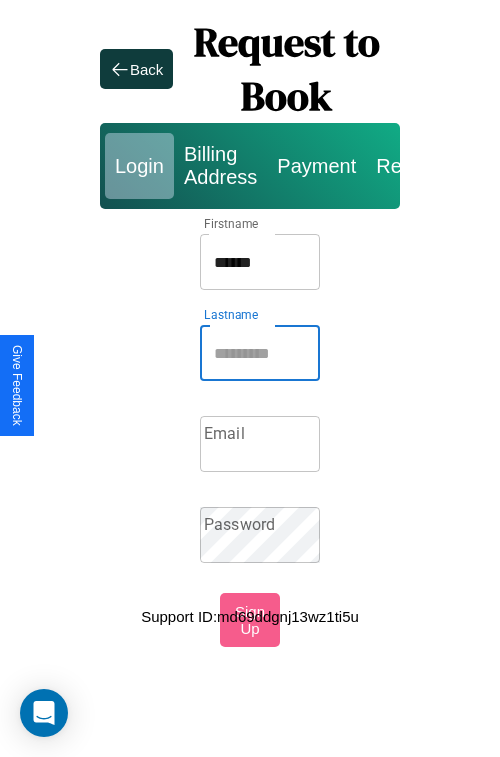 click on "Lastname" at bounding box center (260, 353) 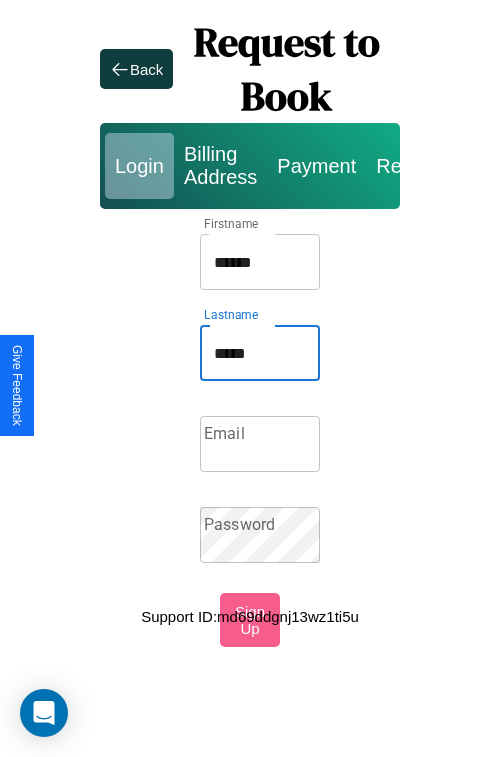 type on "*****" 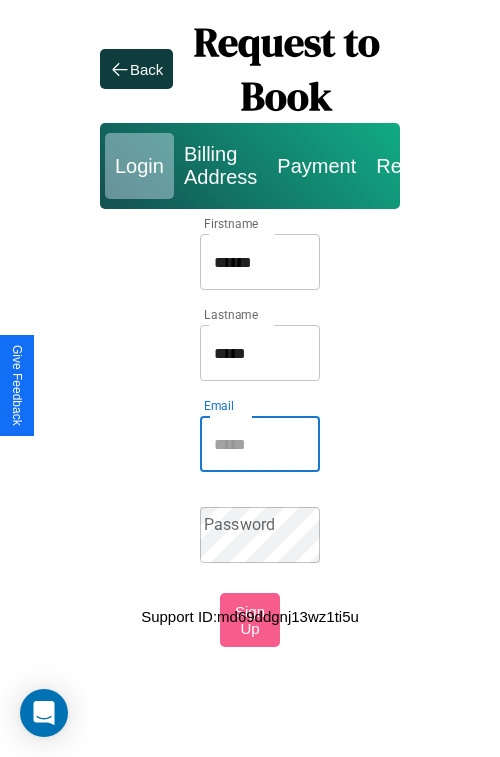 click on "Email" at bounding box center (260, 444) 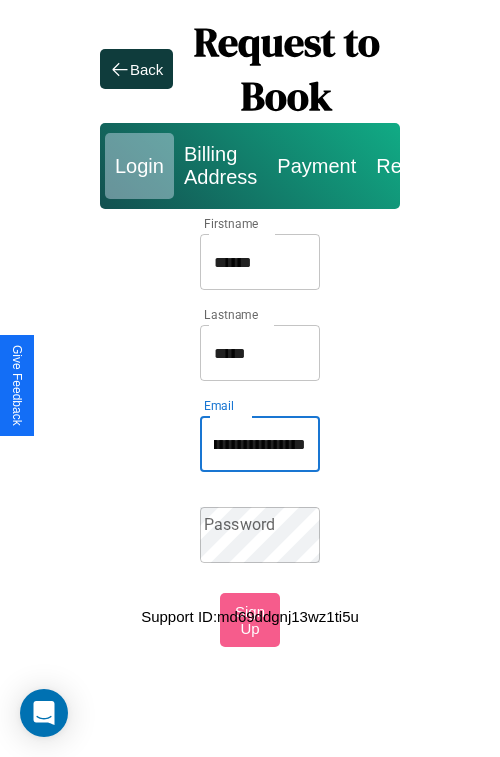 scroll, scrollTop: 0, scrollLeft: 103, axis: horizontal 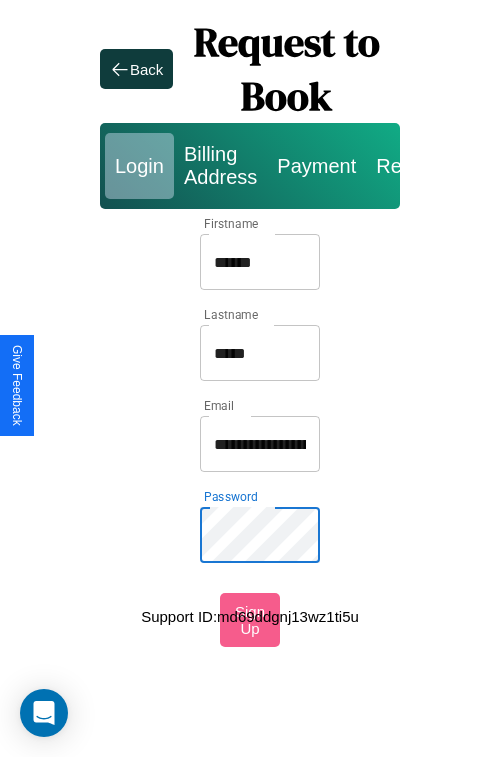 click on "******" at bounding box center [260, 262] 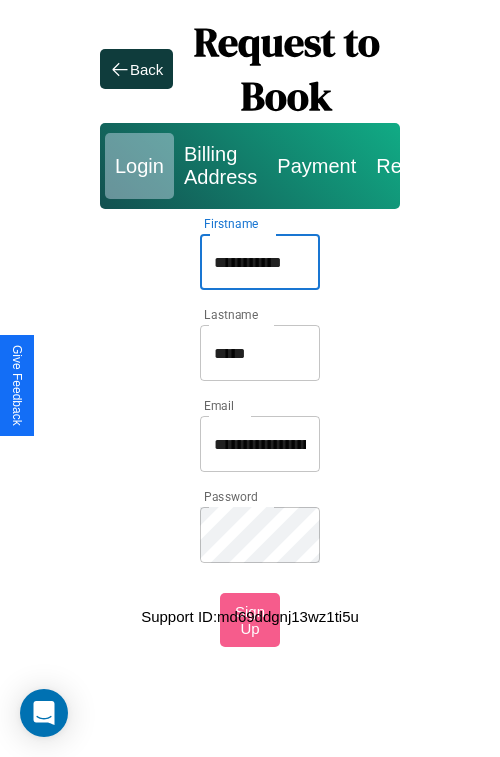 type on "**********" 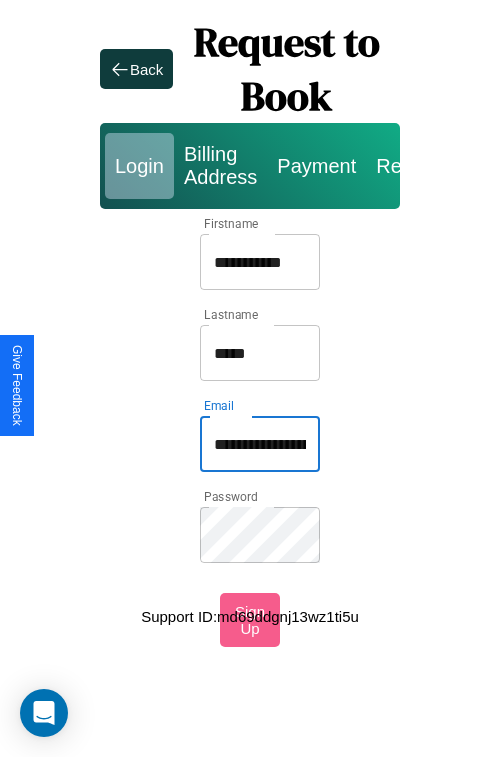 scroll, scrollTop: 0, scrollLeft: 18, axis: horizontal 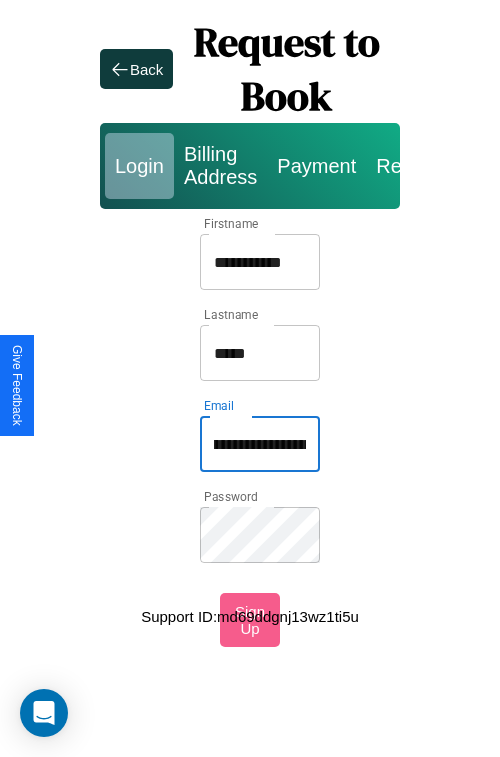 type on "**********" 